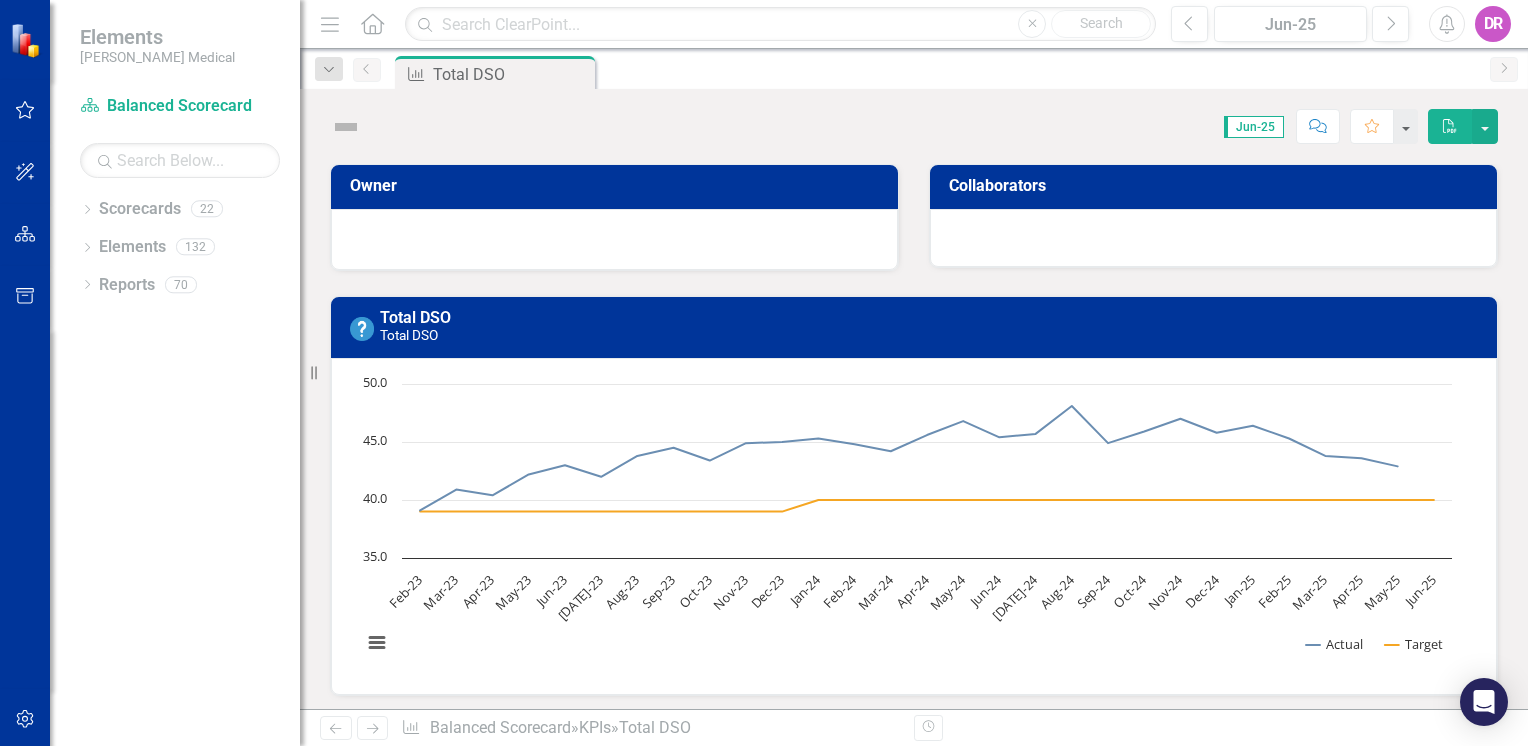 scroll, scrollTop: 0, scrollLeft: 0, axis: both 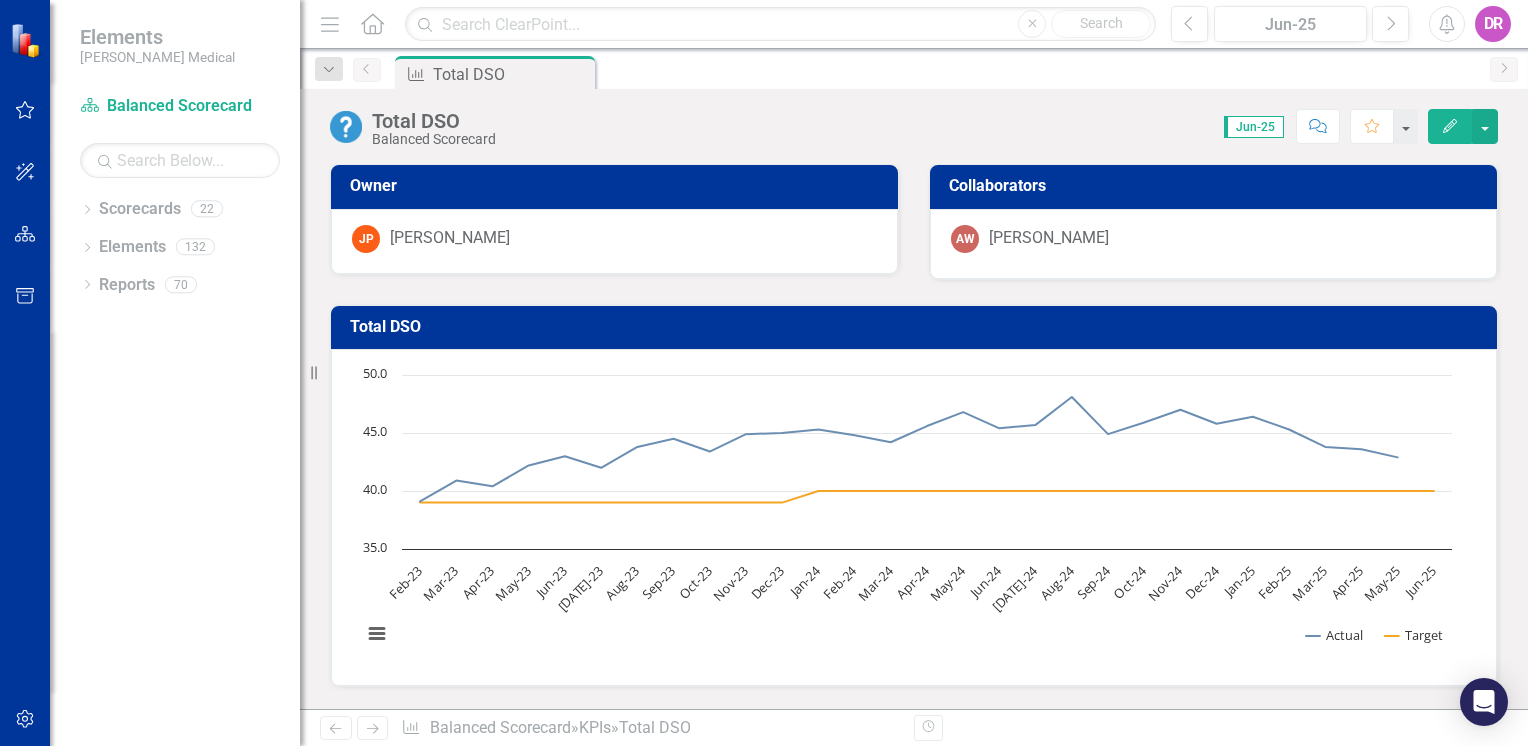 click on "Home" 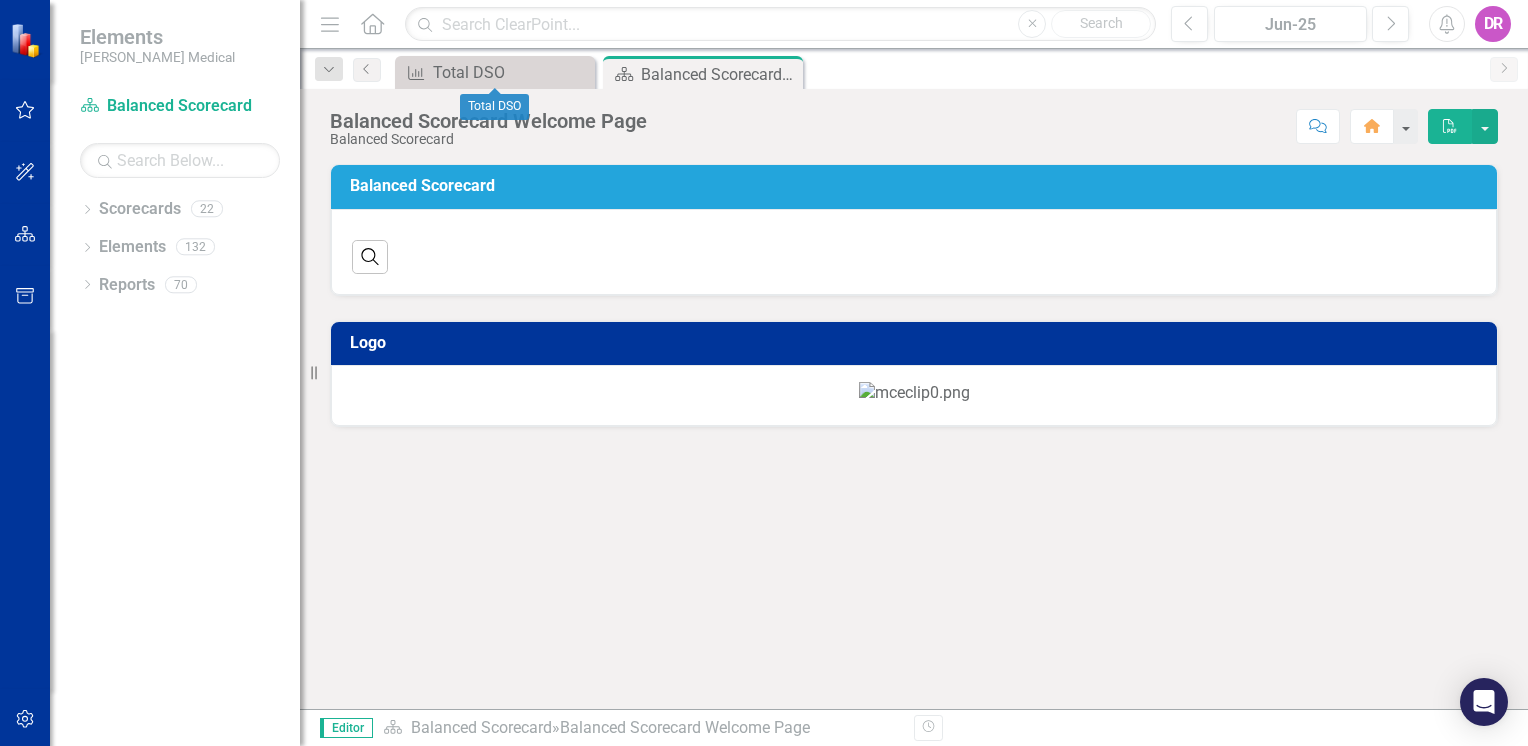 drag, startPoint x: 580, startPoint y: 73, endPoint x: 535, endPoint y: 88, distance: 47.434166 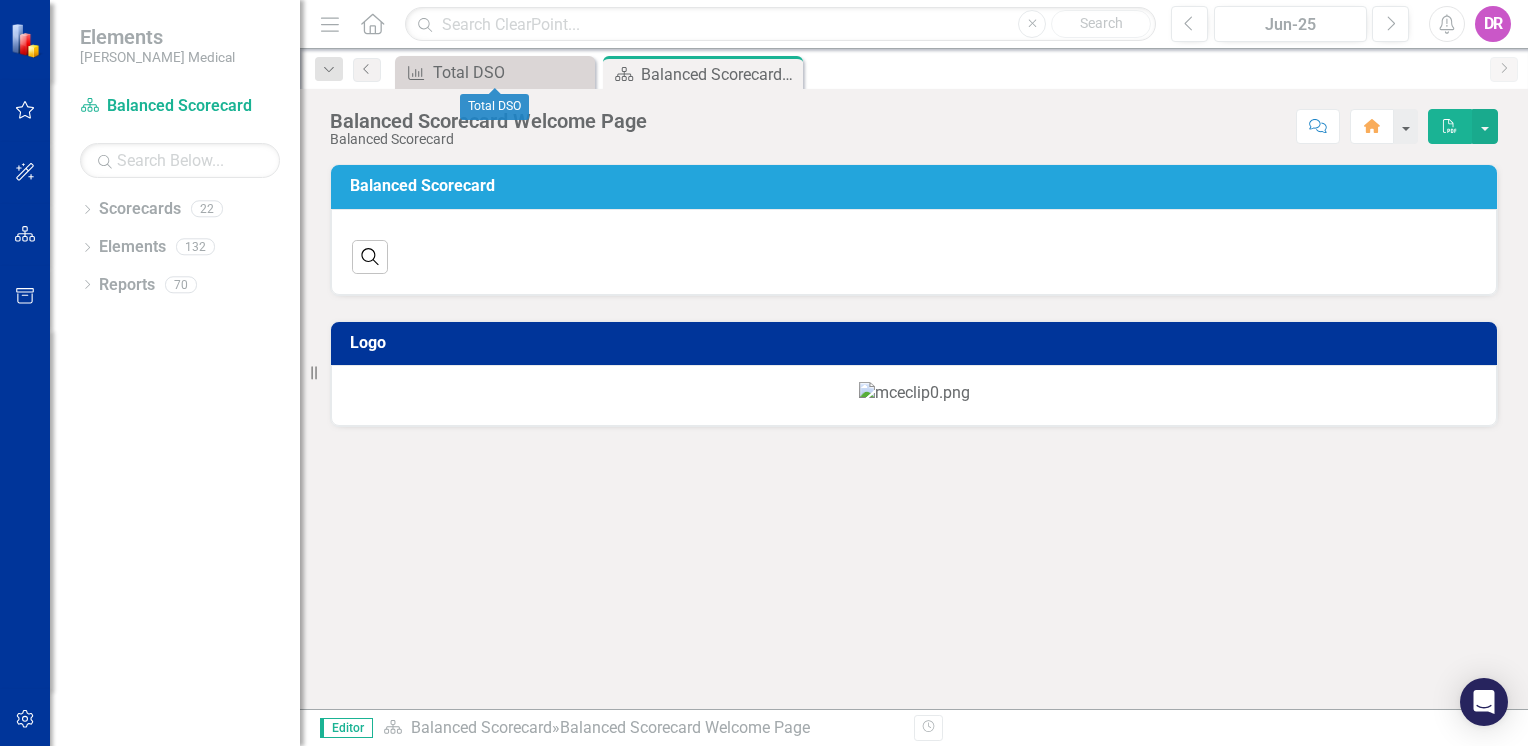 click on "Close" 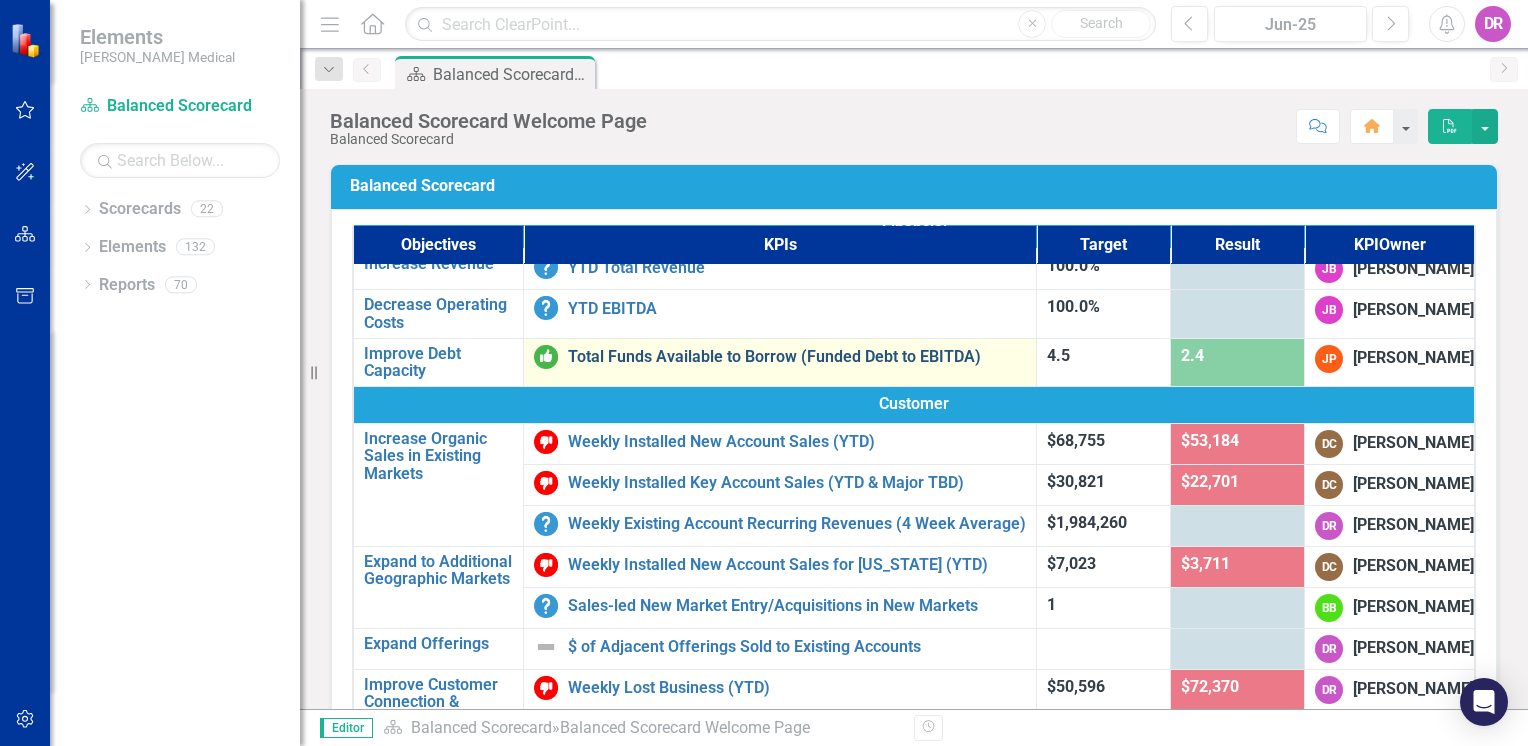 scroll, scrollTop: 100, scrollLeft: 0, axis: vertical 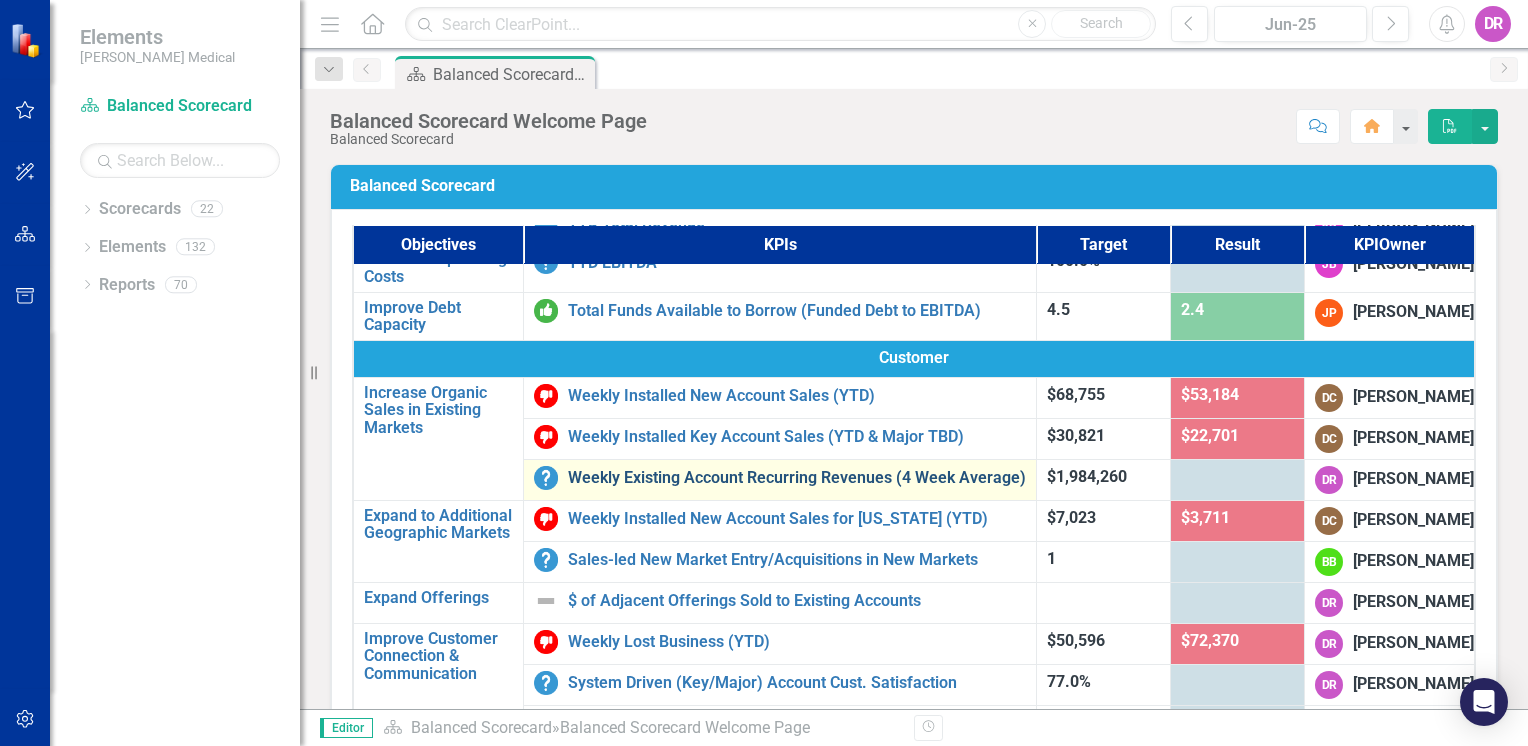 click on "Weekly Existing Account Recurring Revenues (4 Week Average)" at bounding box center (797, 478) 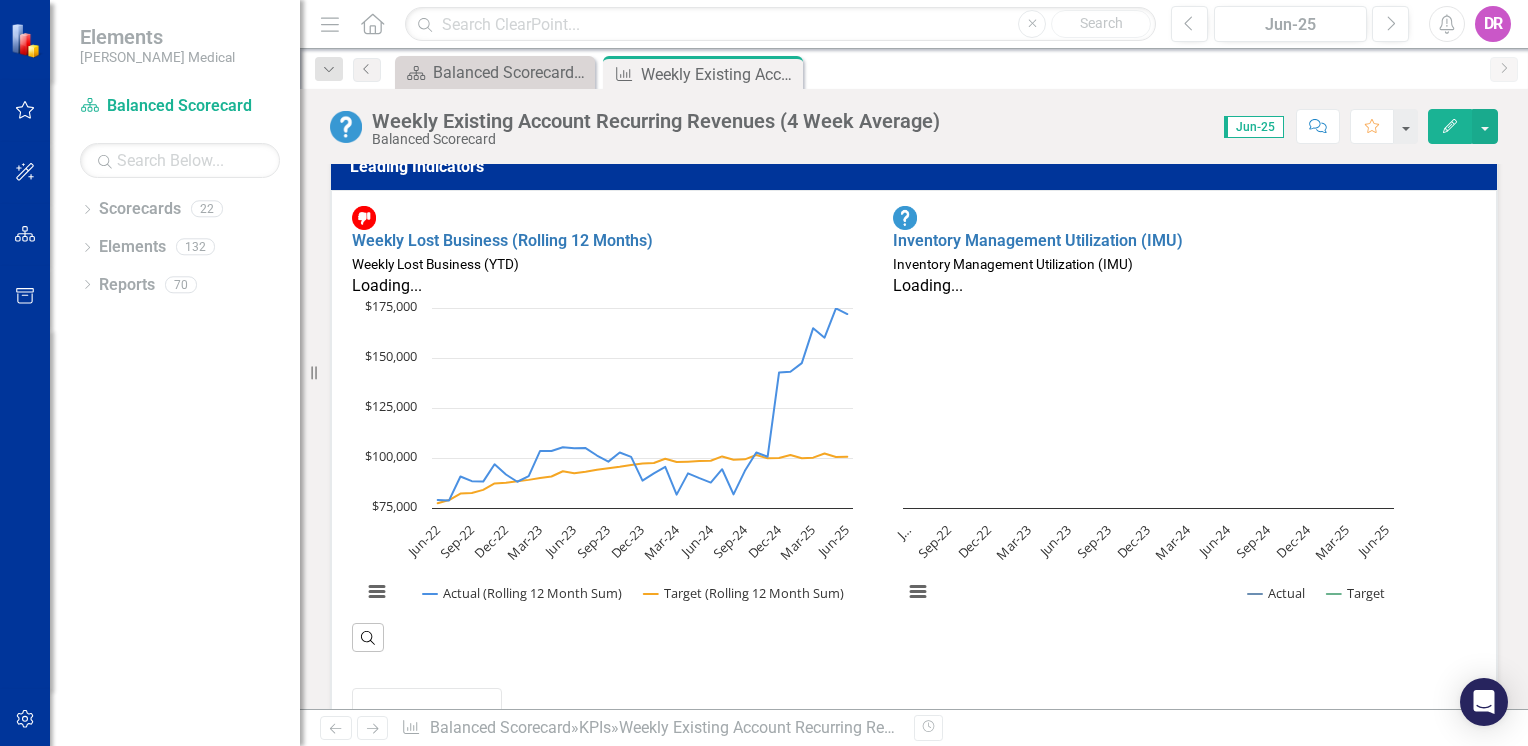 scroll, scrollTop: 872, scrollLeft: 0, axis: vertical 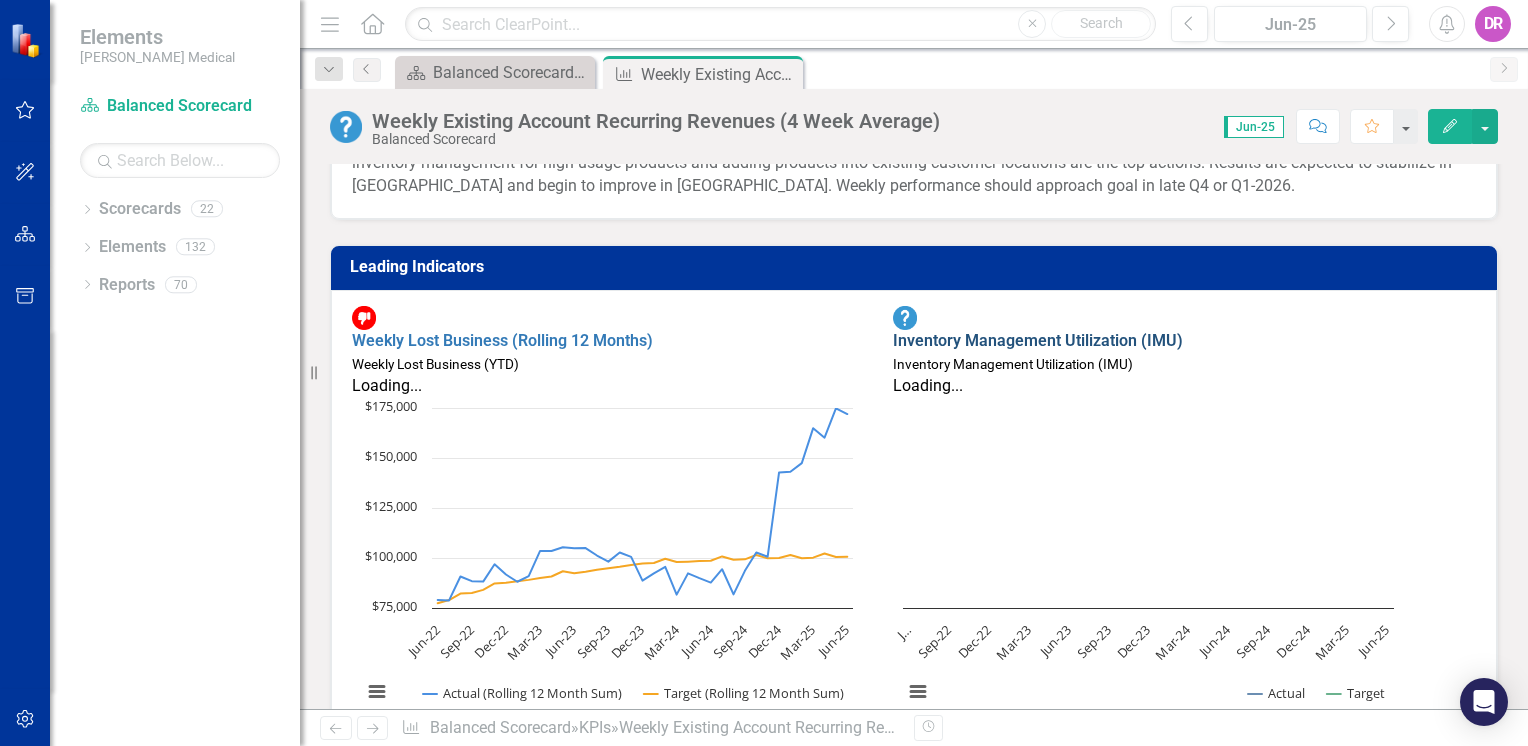 click on "Inventory Management Utilization (IMU)" at bounding box center [1038, 340] 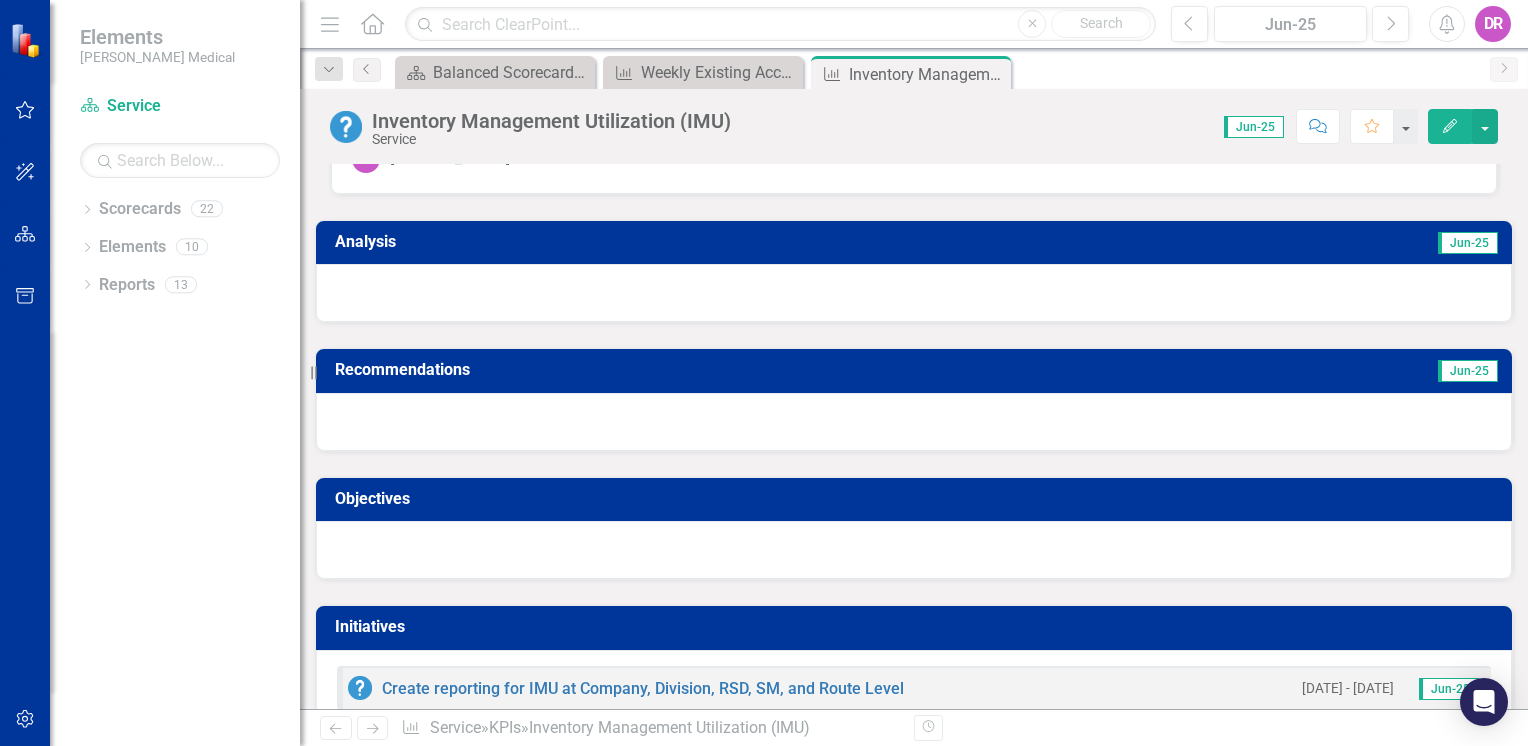 scroll, scrollTop: 0, scrollLeft: 0, axis: both 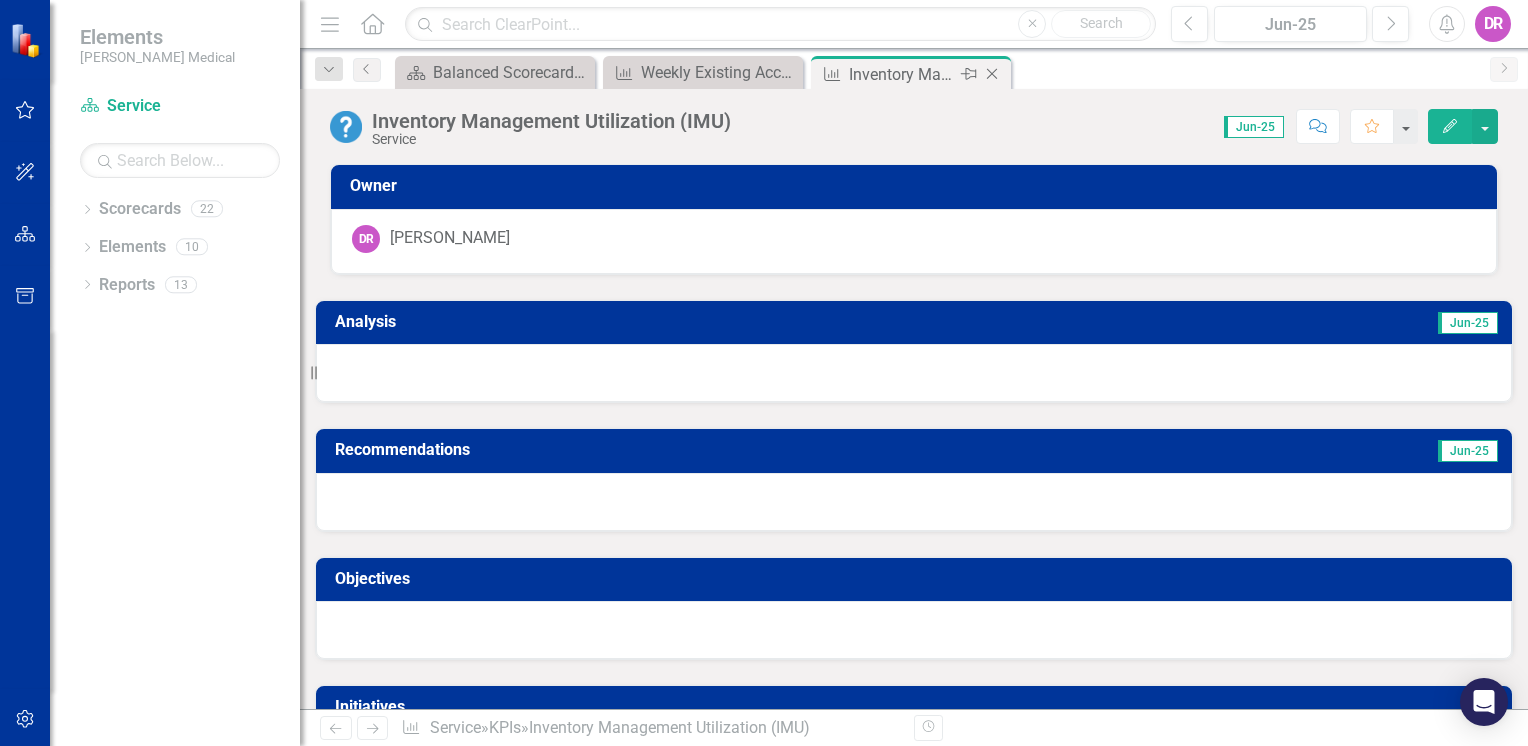 click on "Close" 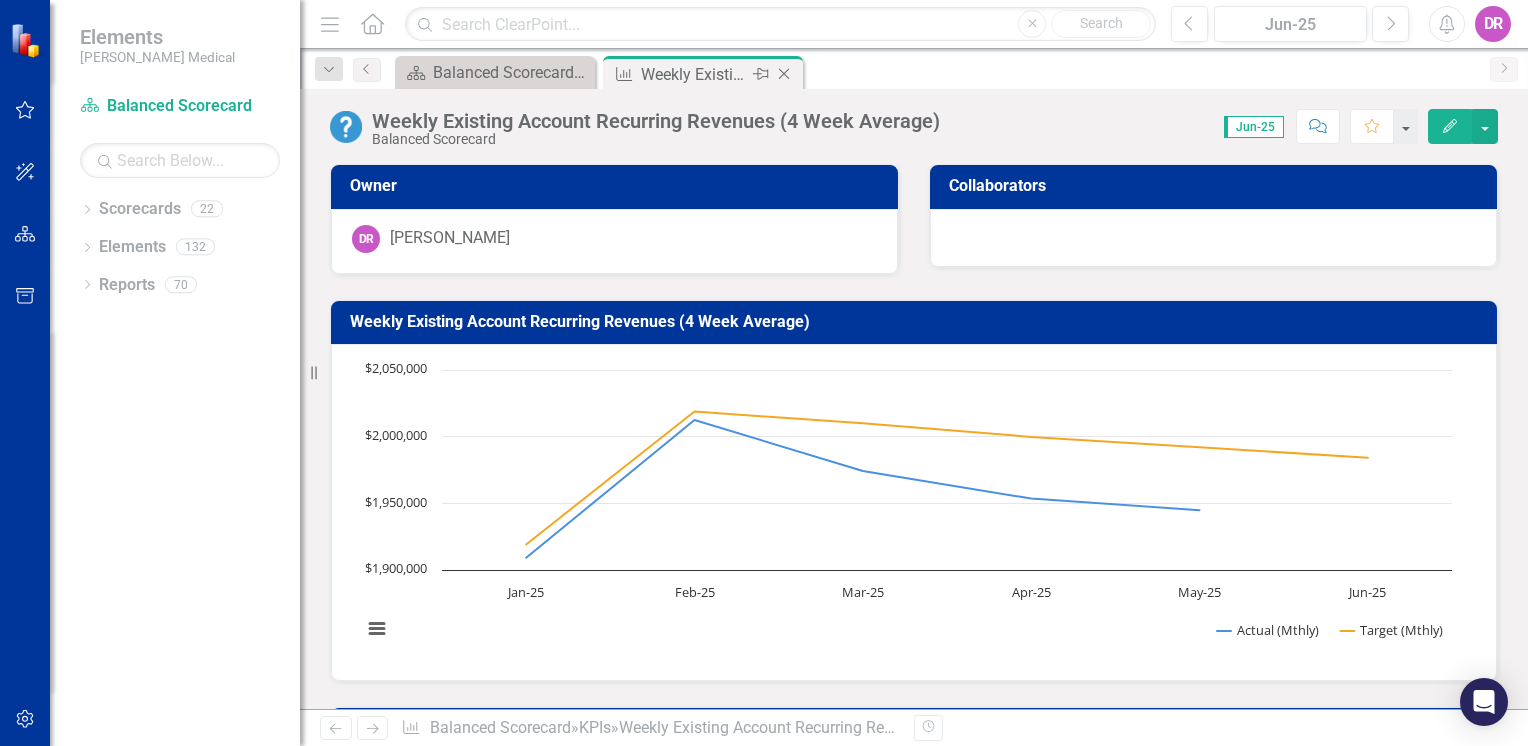 click on "Weekly Existing Account Recurring Revenues (4 Week Average)" at bounding box center (694, 74) 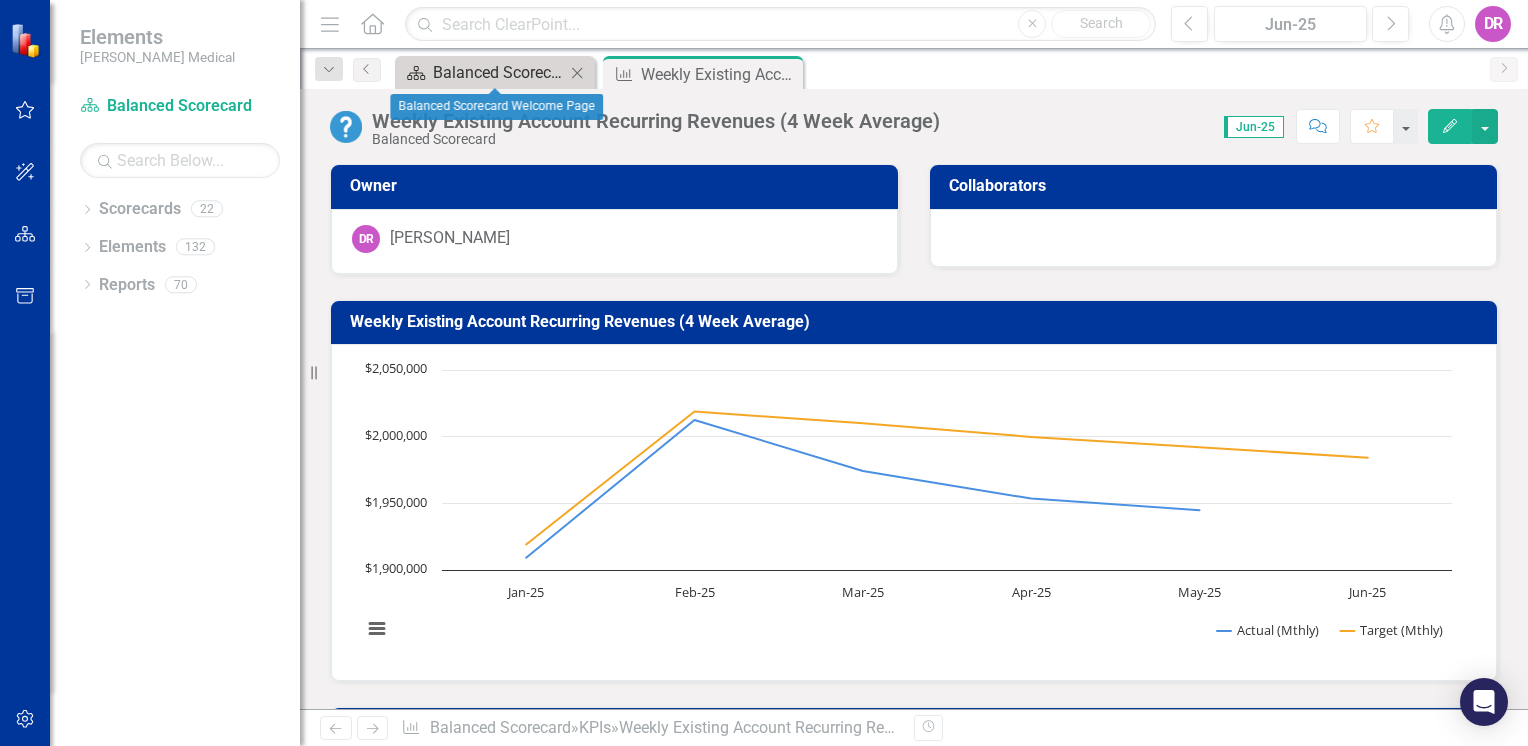 click on "Balanced Scorecard Welcome Page" at bounding box center (499, 72) 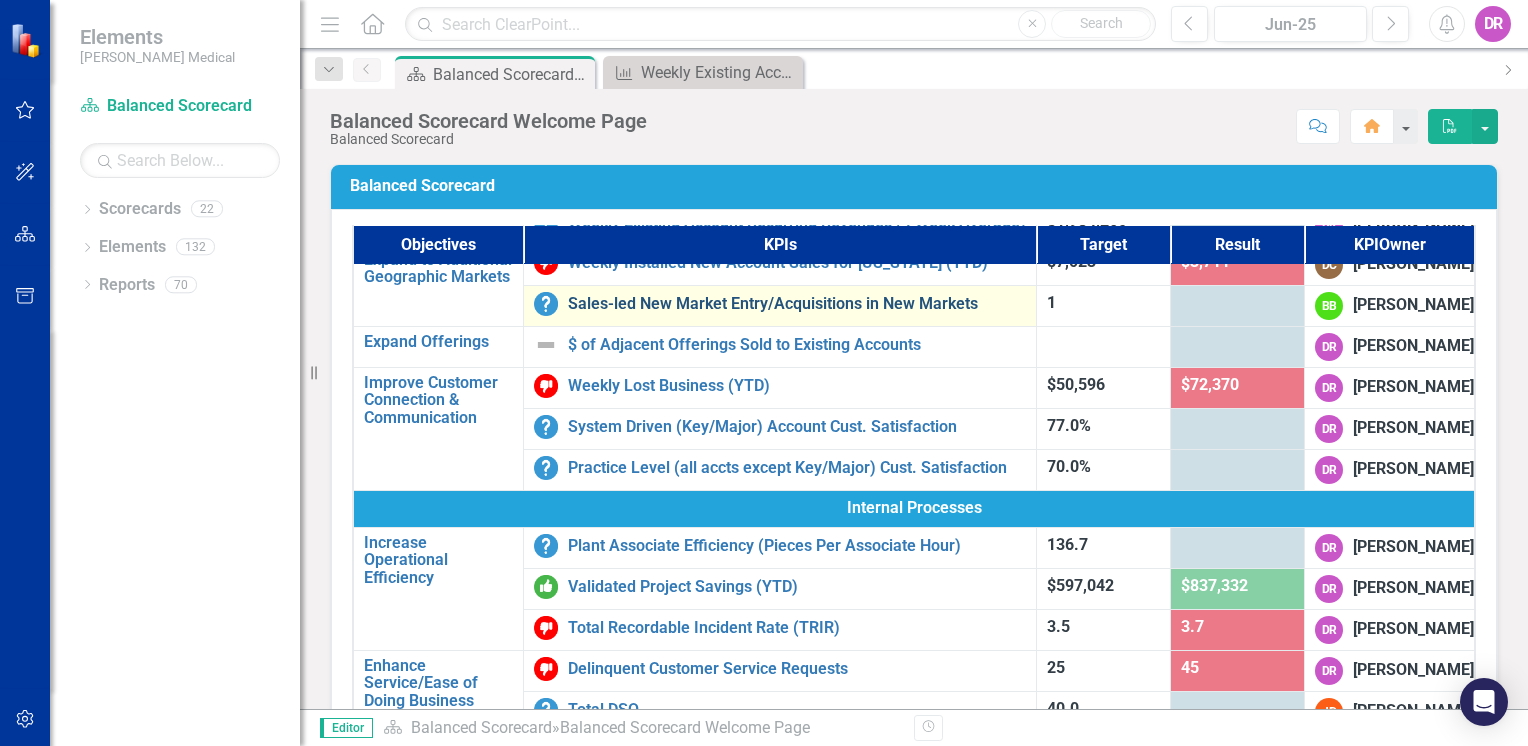 scroll, scrollTop: 400, scrollLeft: 0, axis: vertical 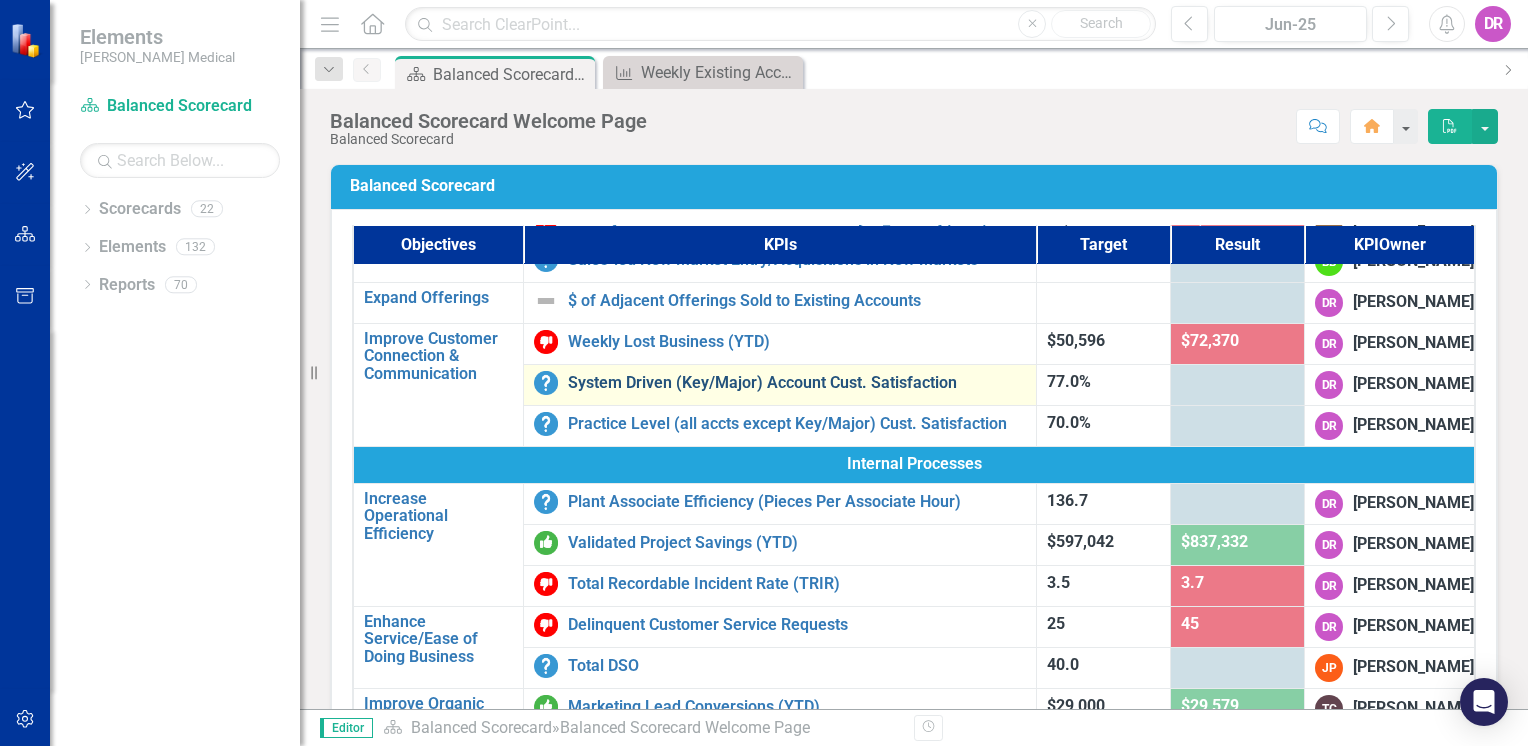 click on "System Driven (Key/Major) Account Cust. Satisfaction" at bounding box center [797, 383] 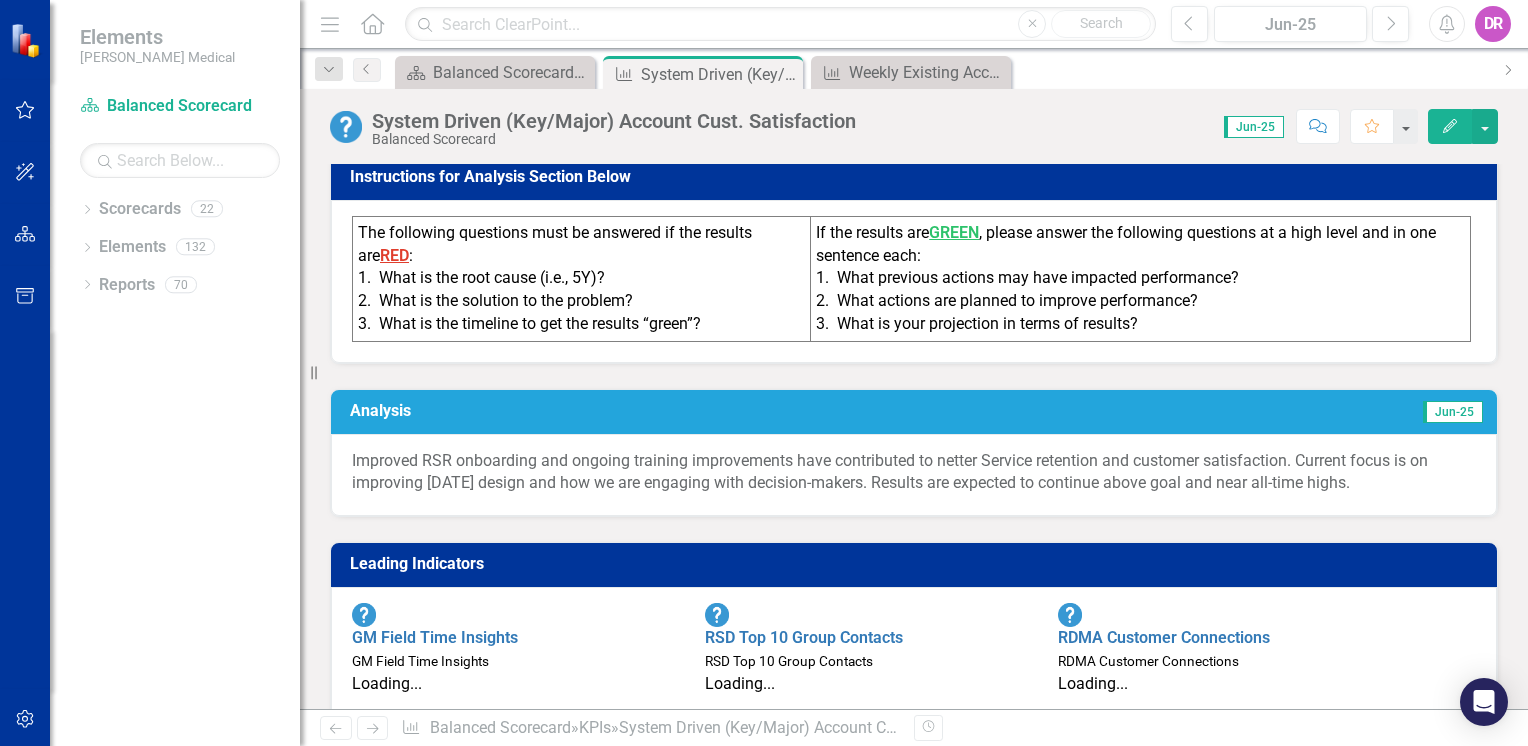 scroll, scrollTop: 700, scrollLeft: 0, axis: vertical 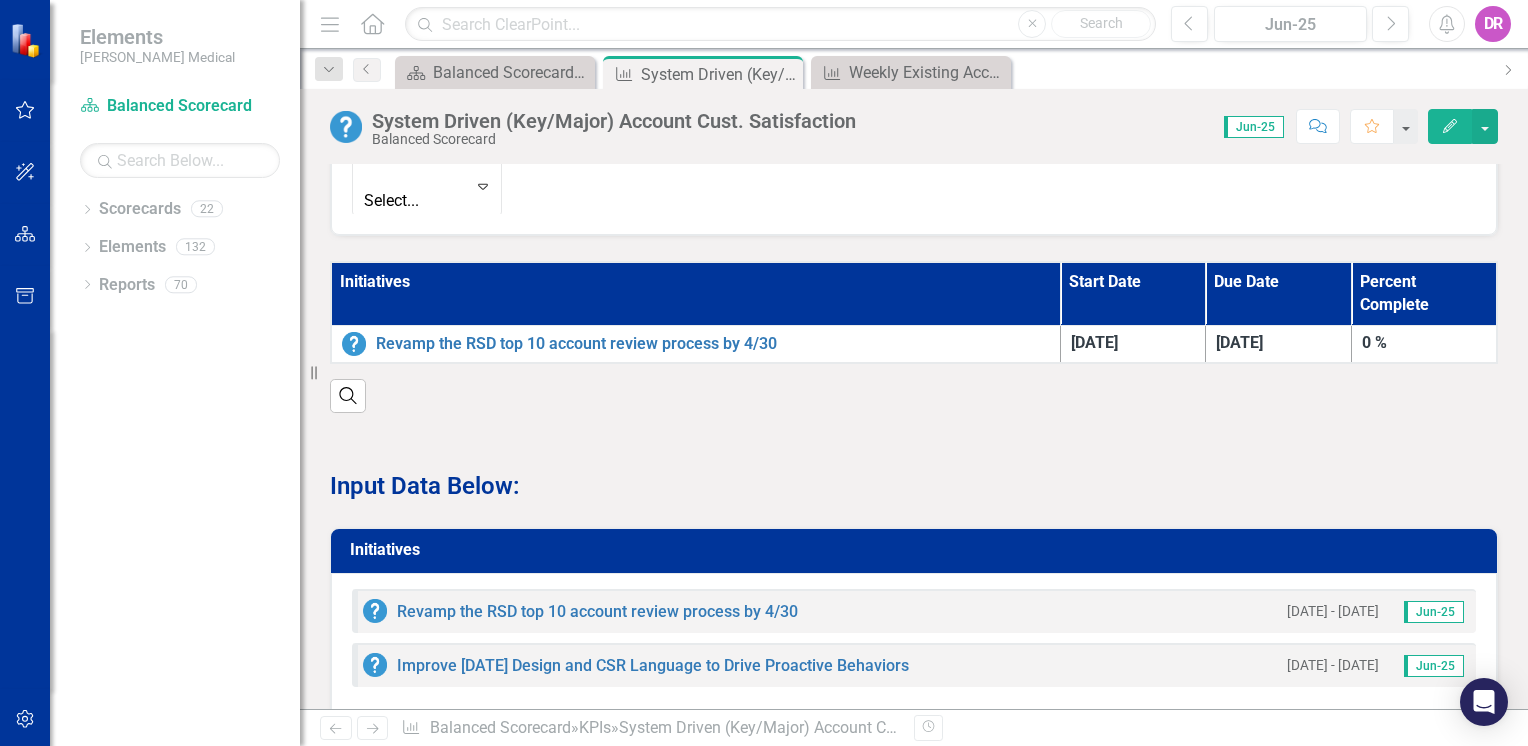 click on "Initiatives" at bounding box center [695, 293] 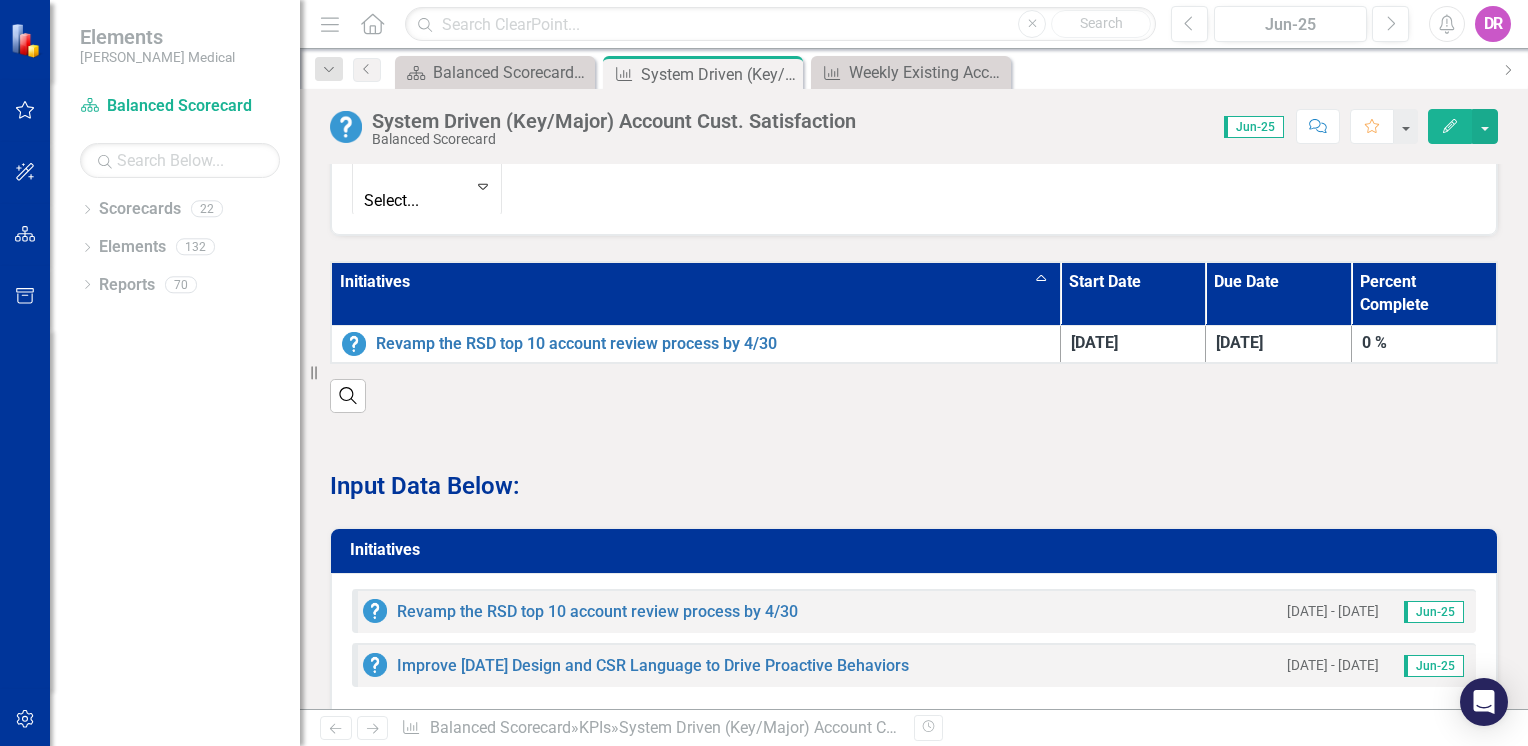 click on "Initiatives Sort Ascending" at bounding box center (695, 293) 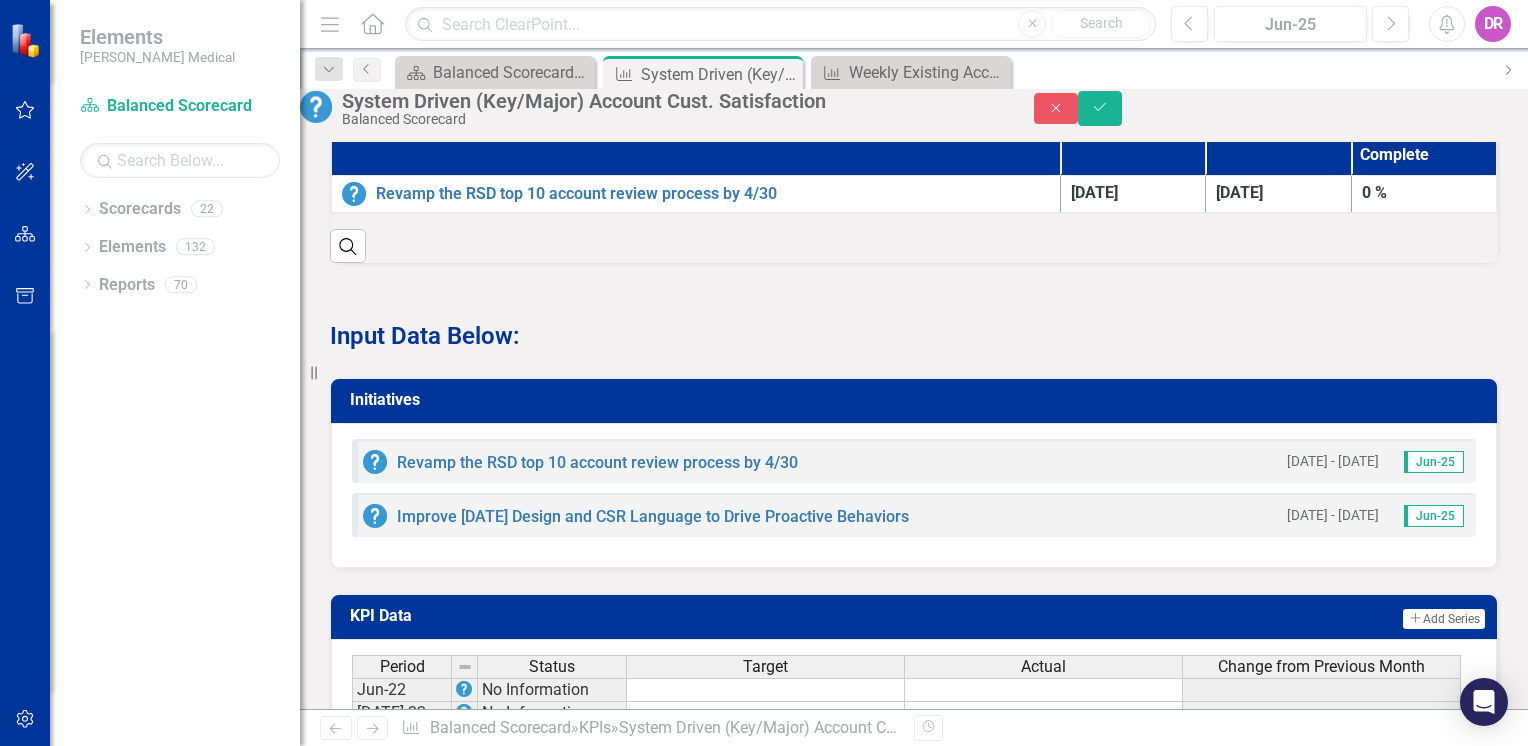 scroll, scrollTop: 1381, scrollLeft: 0, axis: vertical 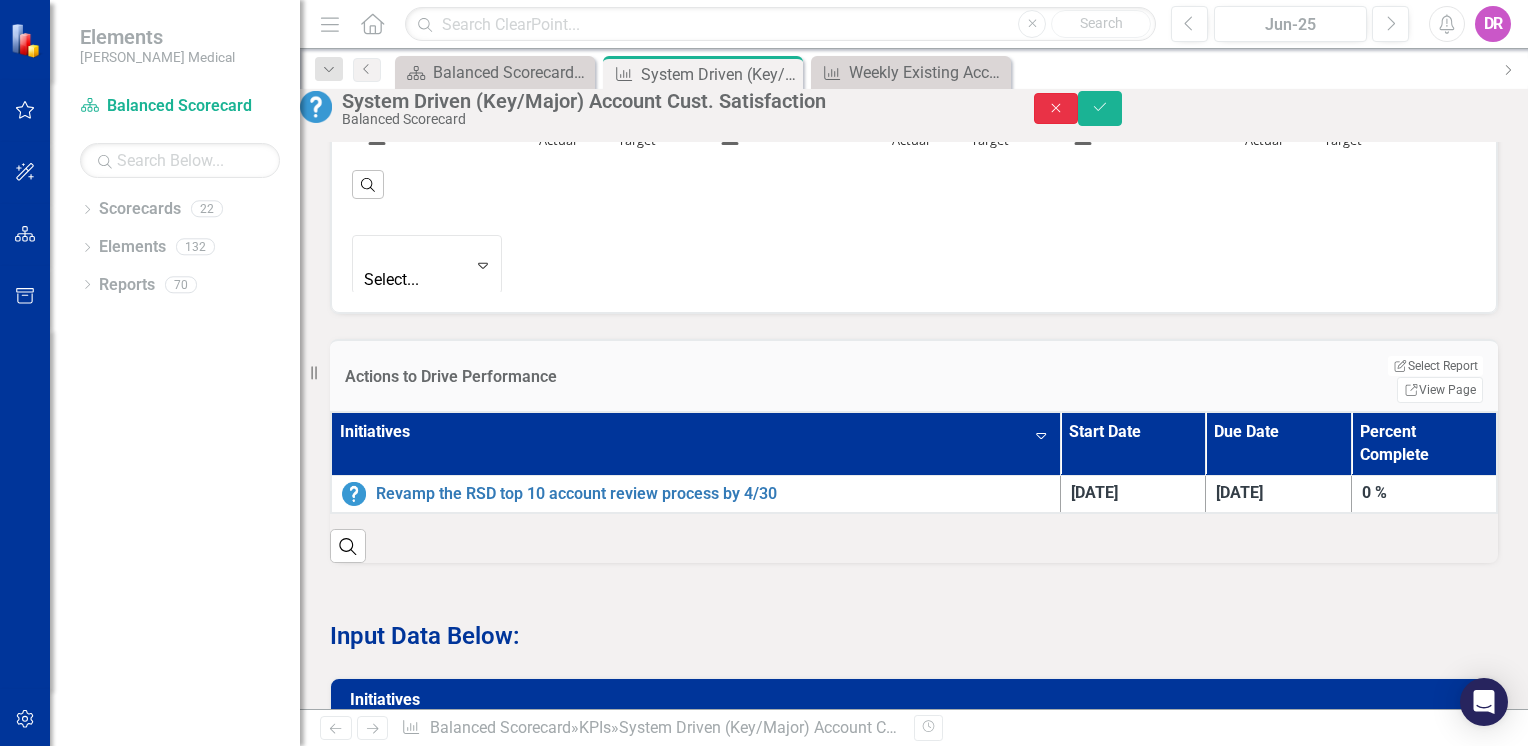 drag, startPoint x: 1410, startPoint y: 117, endPoint x: 908, endPoint y: 506, distance: 635.07874 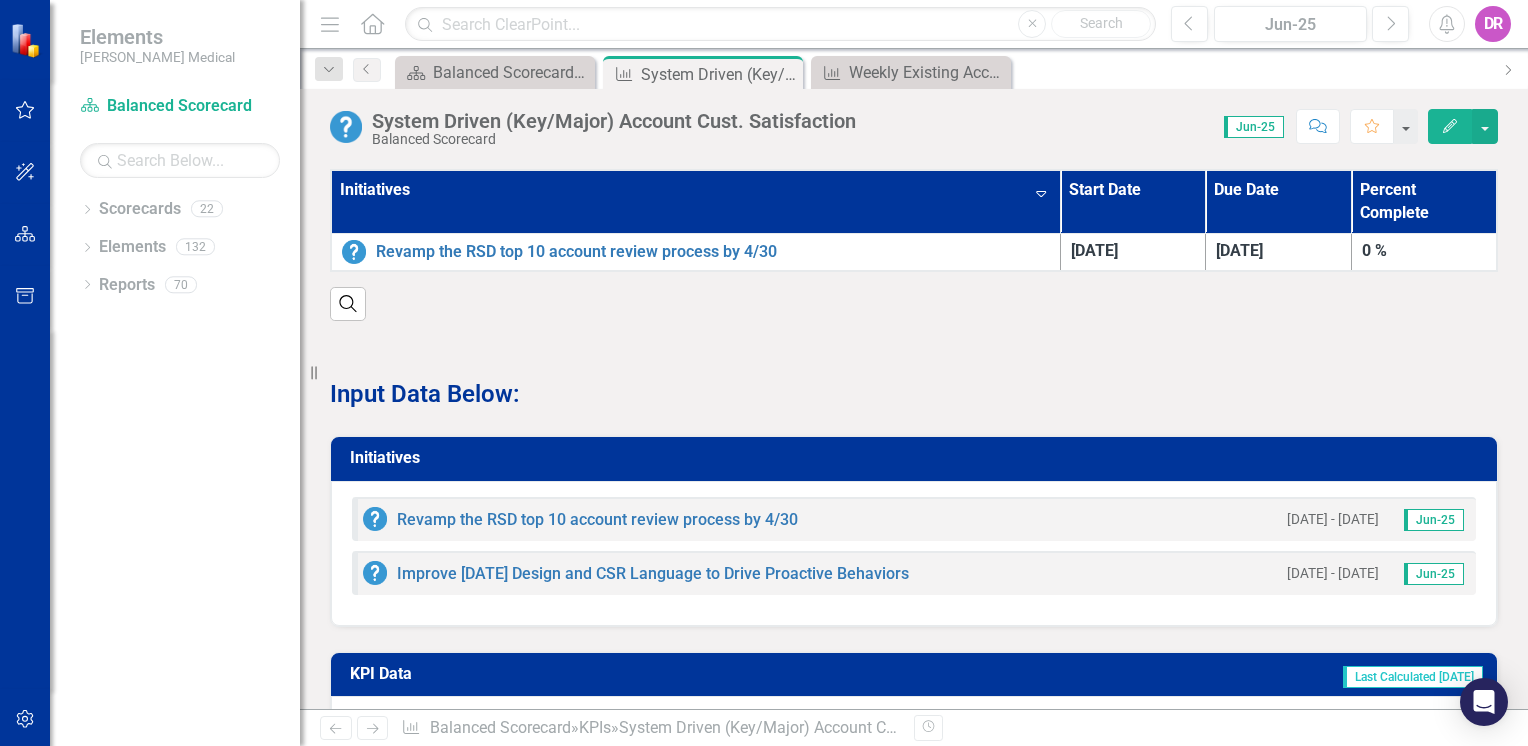 scroll, scrollTop: 1581, scrollLeft: 0, axis: vertical 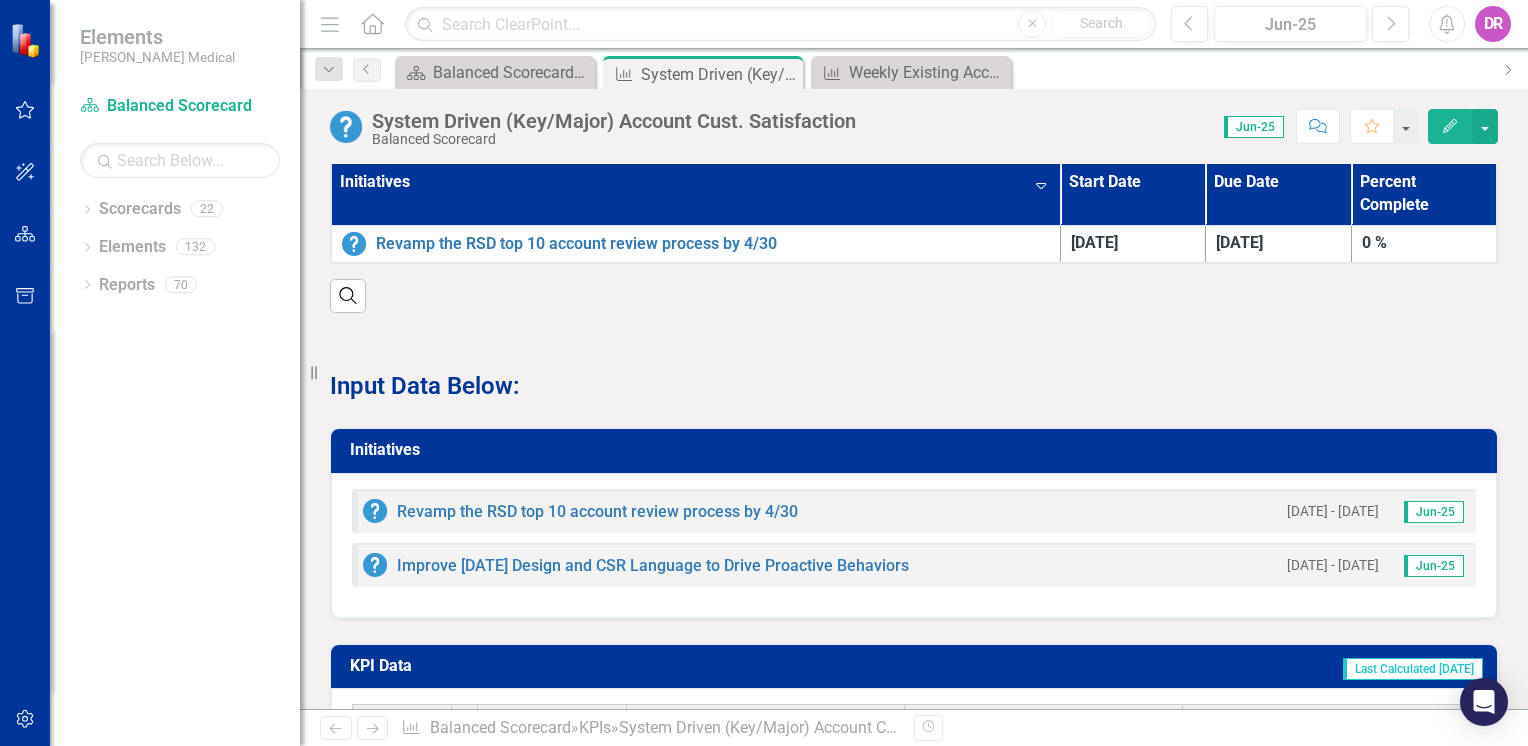 click on "Initiatives" at bounding box center (917, 450) 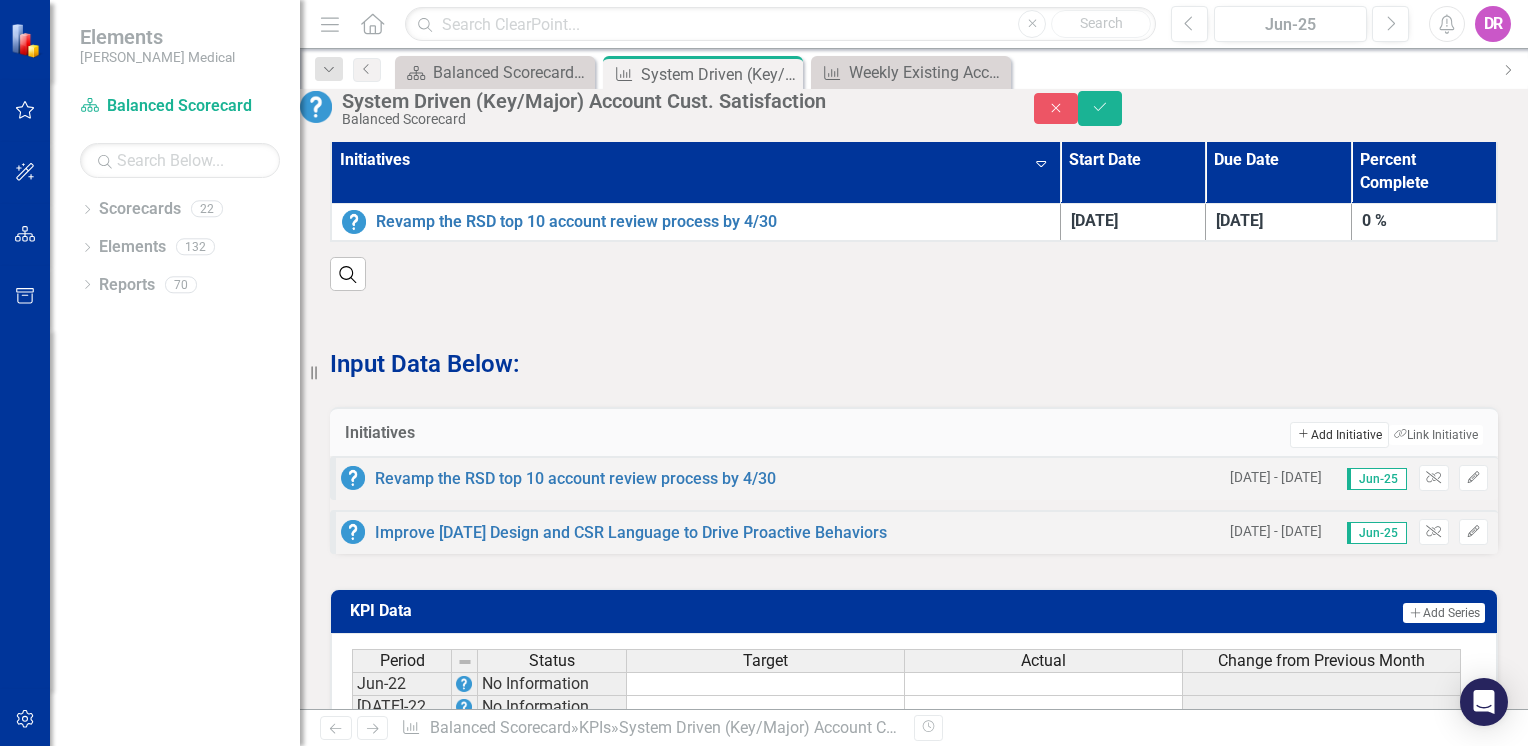 click on "Add  Add Initiative" at bounding box center (1339, 435) 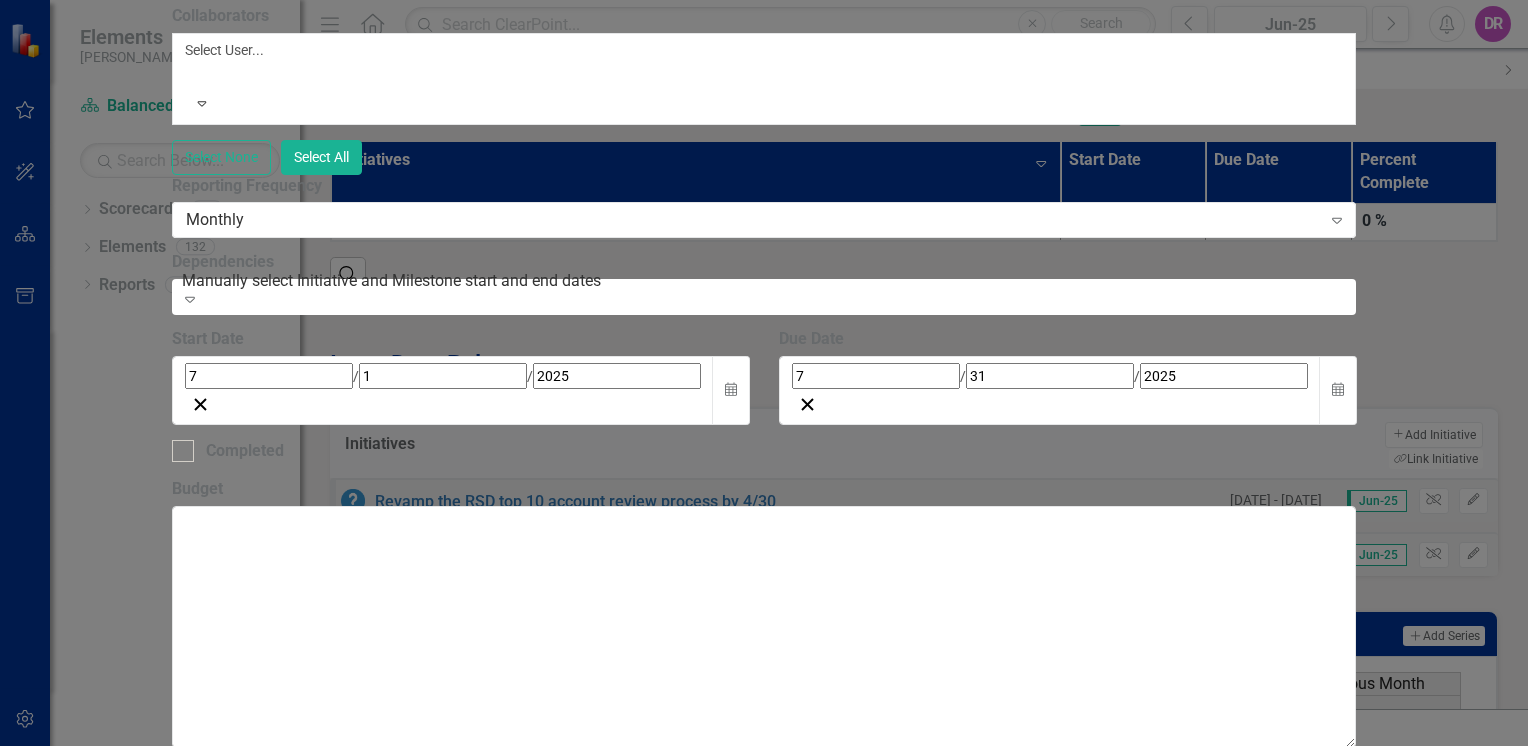 click 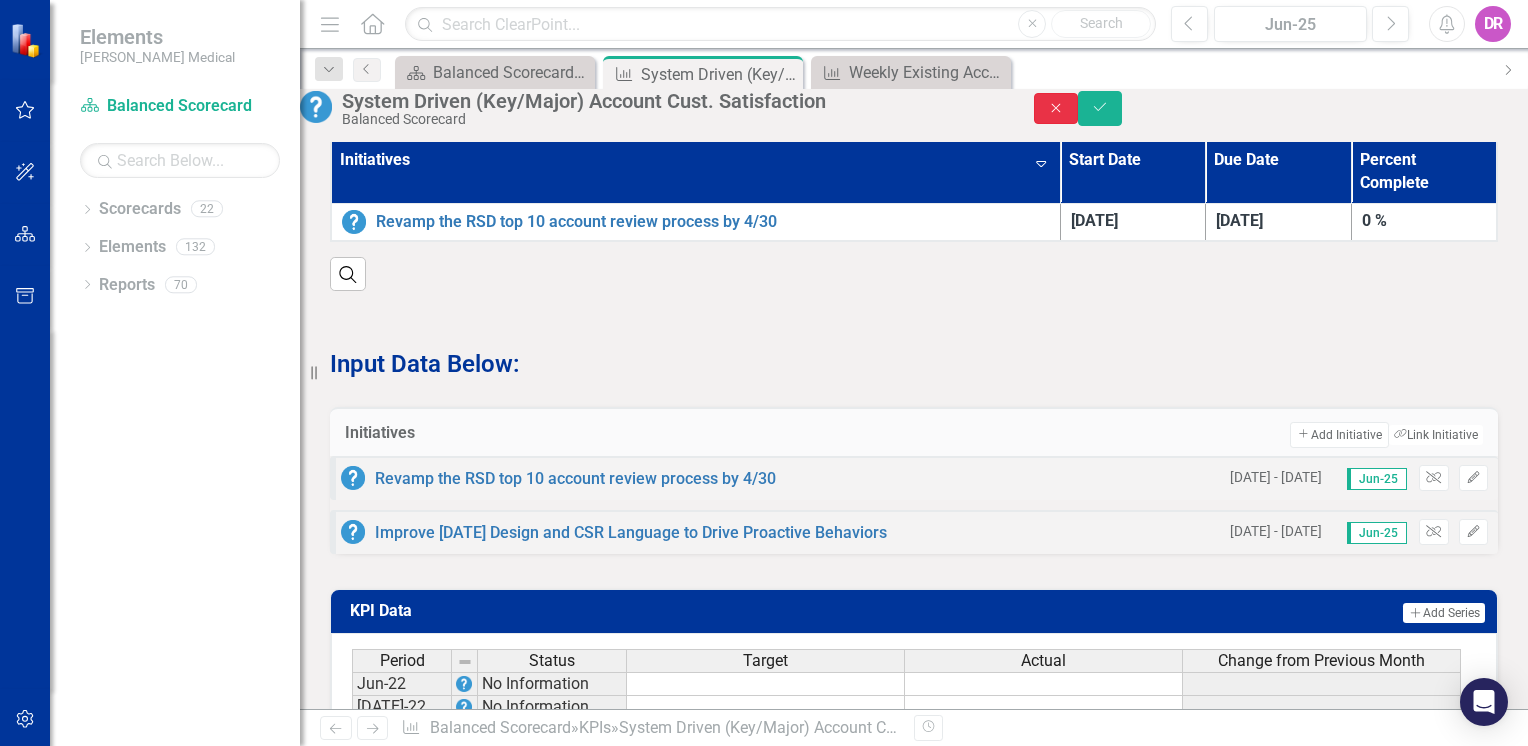 click on "Close" 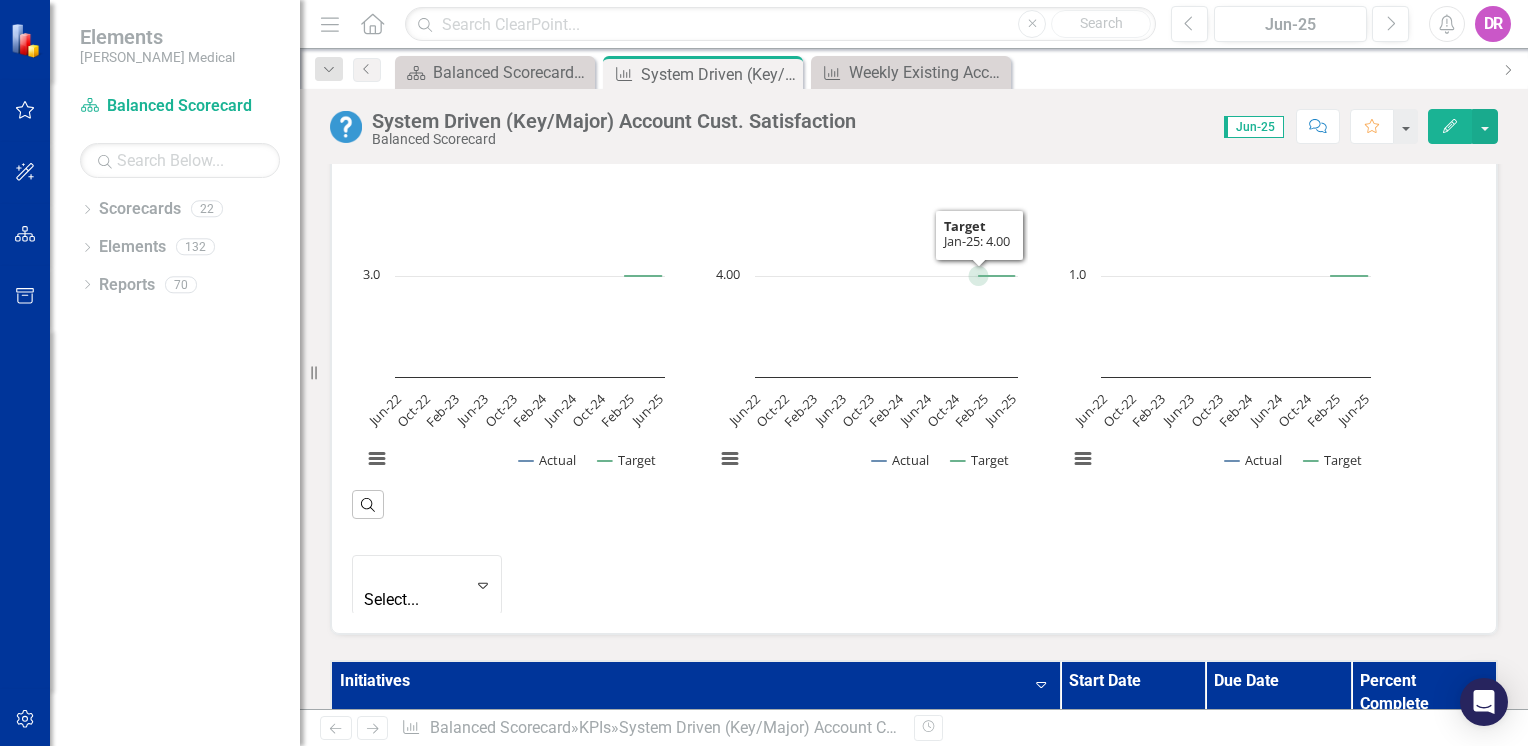 scroll, scrollTop: 981, scrollLeft: 0, axis: vertical 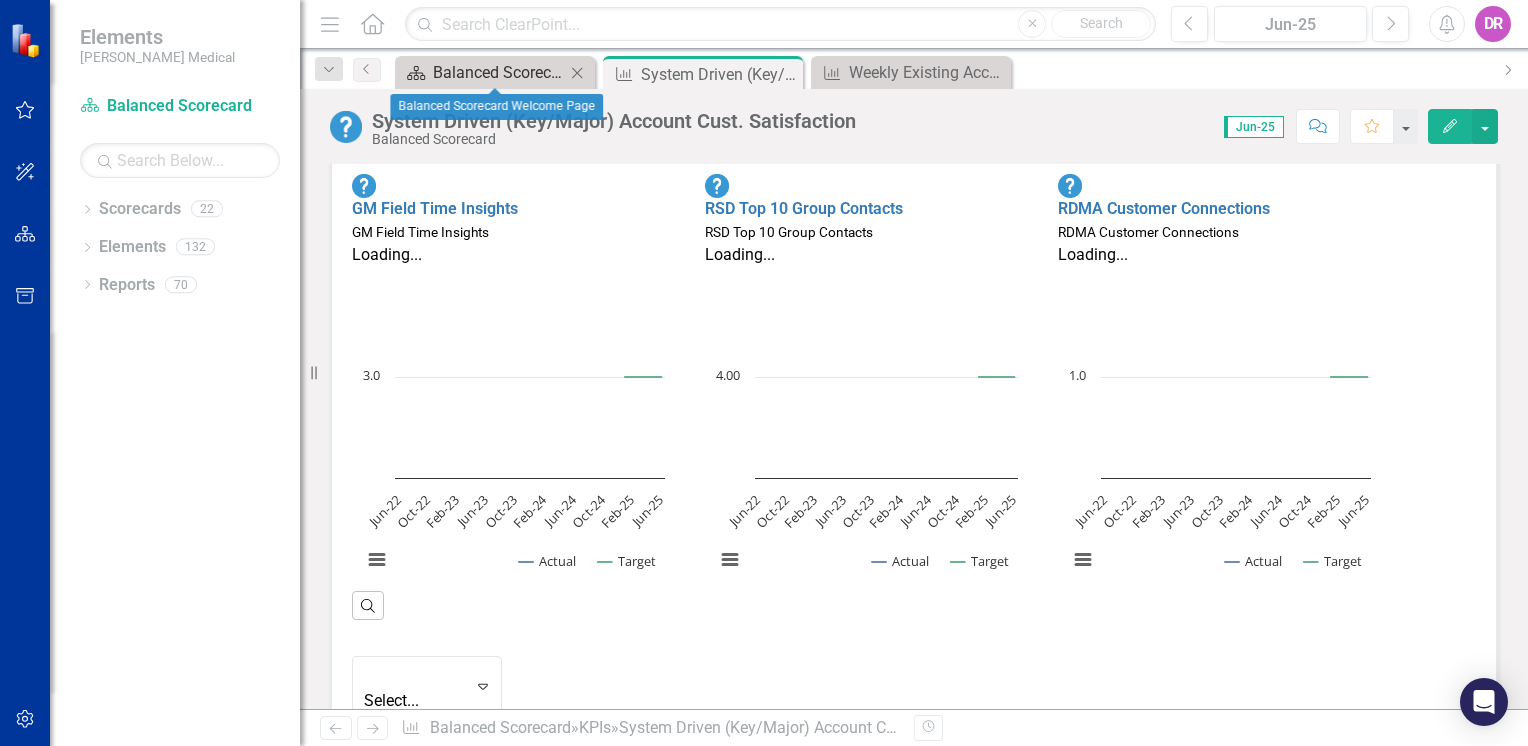 click on "Balanced Scorecard Welcome Page" at bounding box center [499, 72] 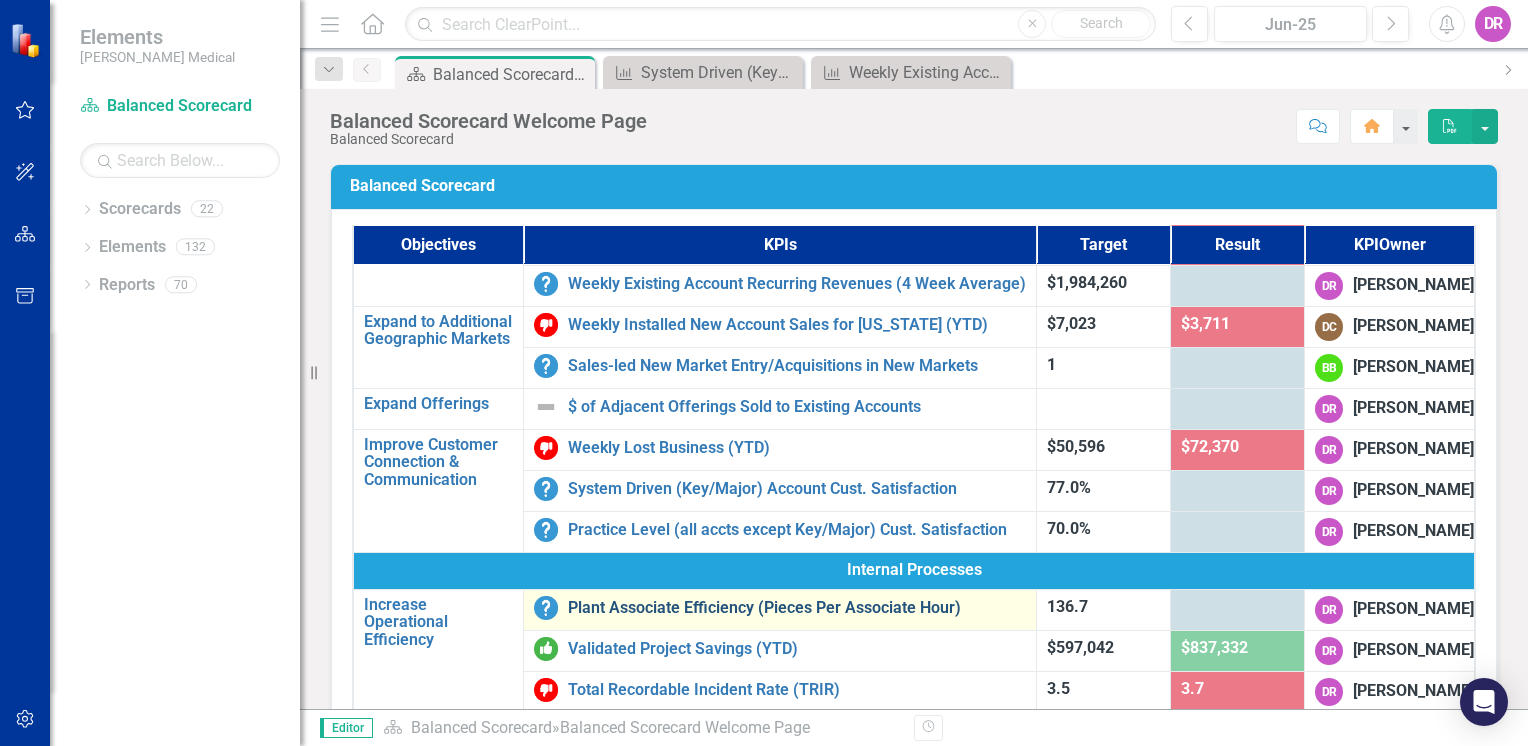 scroll, scrollTop: 400, scrollLeft: 0, axis: vertical 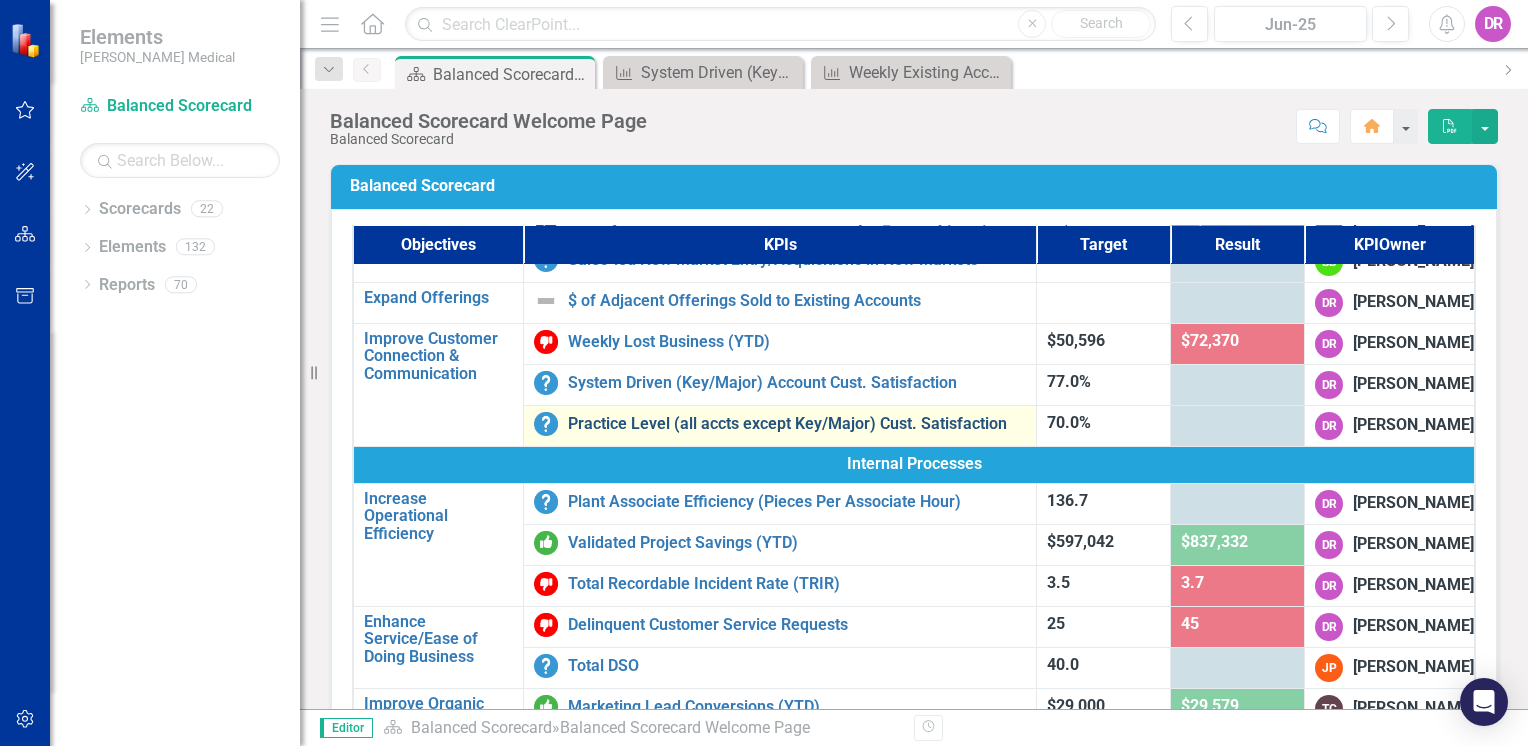 click on "Practice Level (all accts except Key/Major) Cust. Satisfaction" at bounding box center [797, 424] 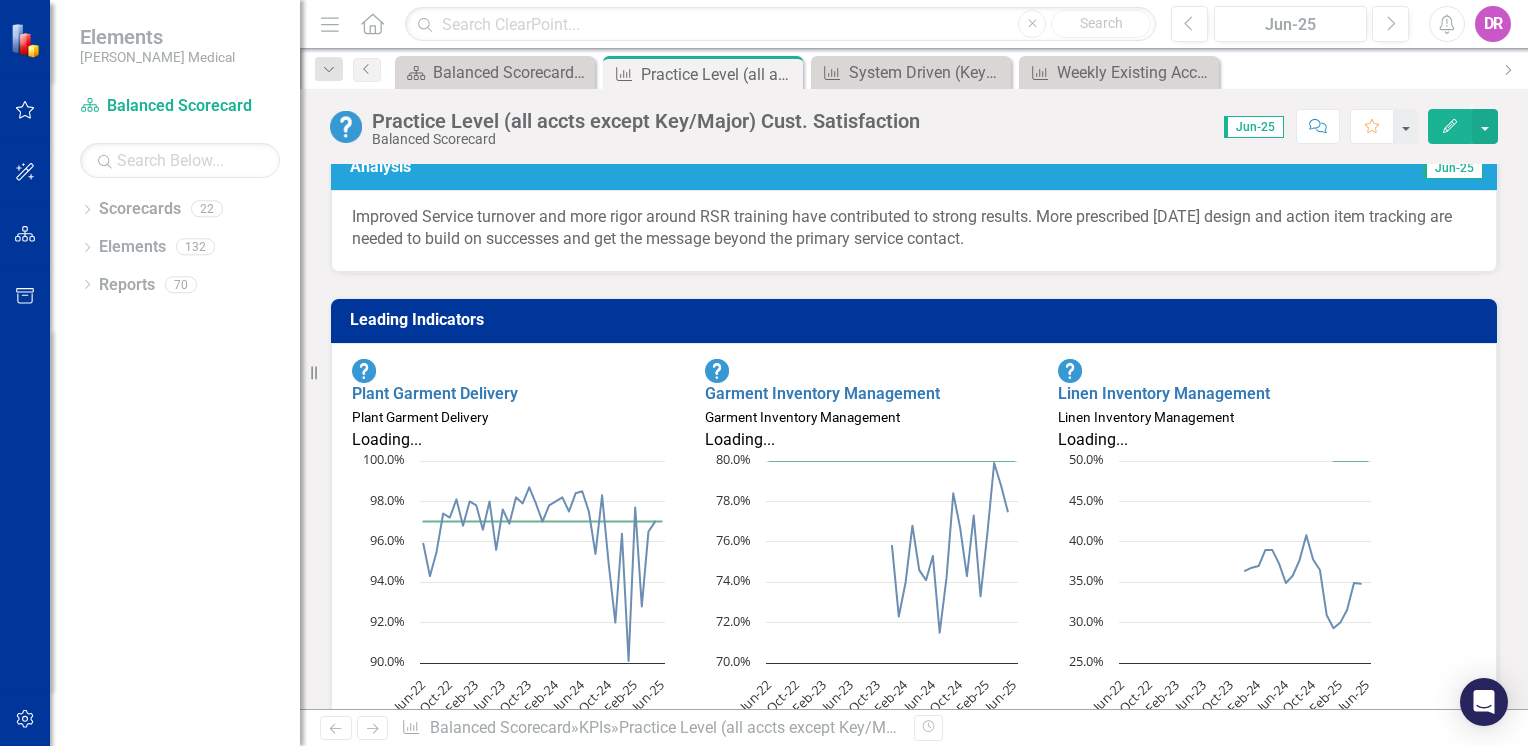 scroll, scrollTop: 800, scrollLeft: 0, axis: vertical 